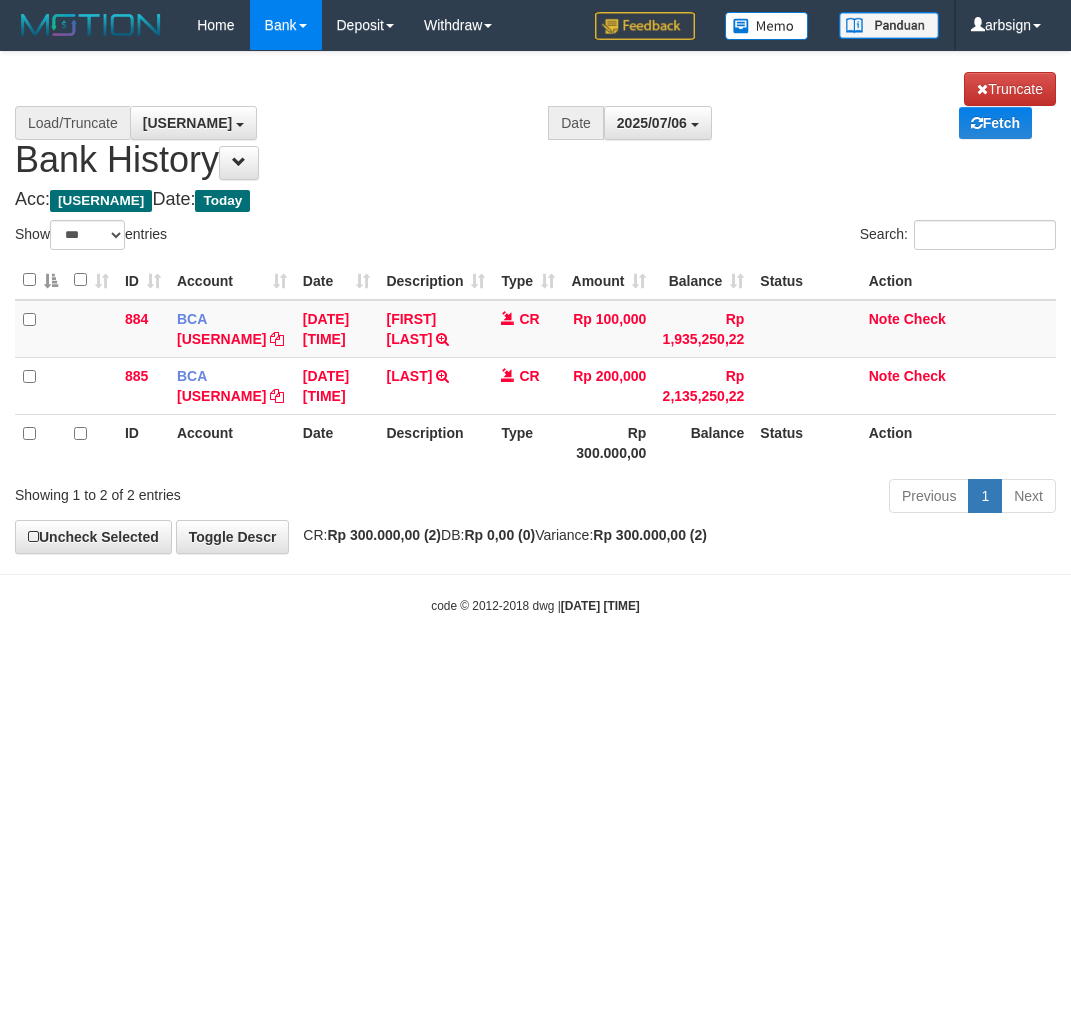 scroll, scrollTop: 0, scrollLeft: 0, axis: both 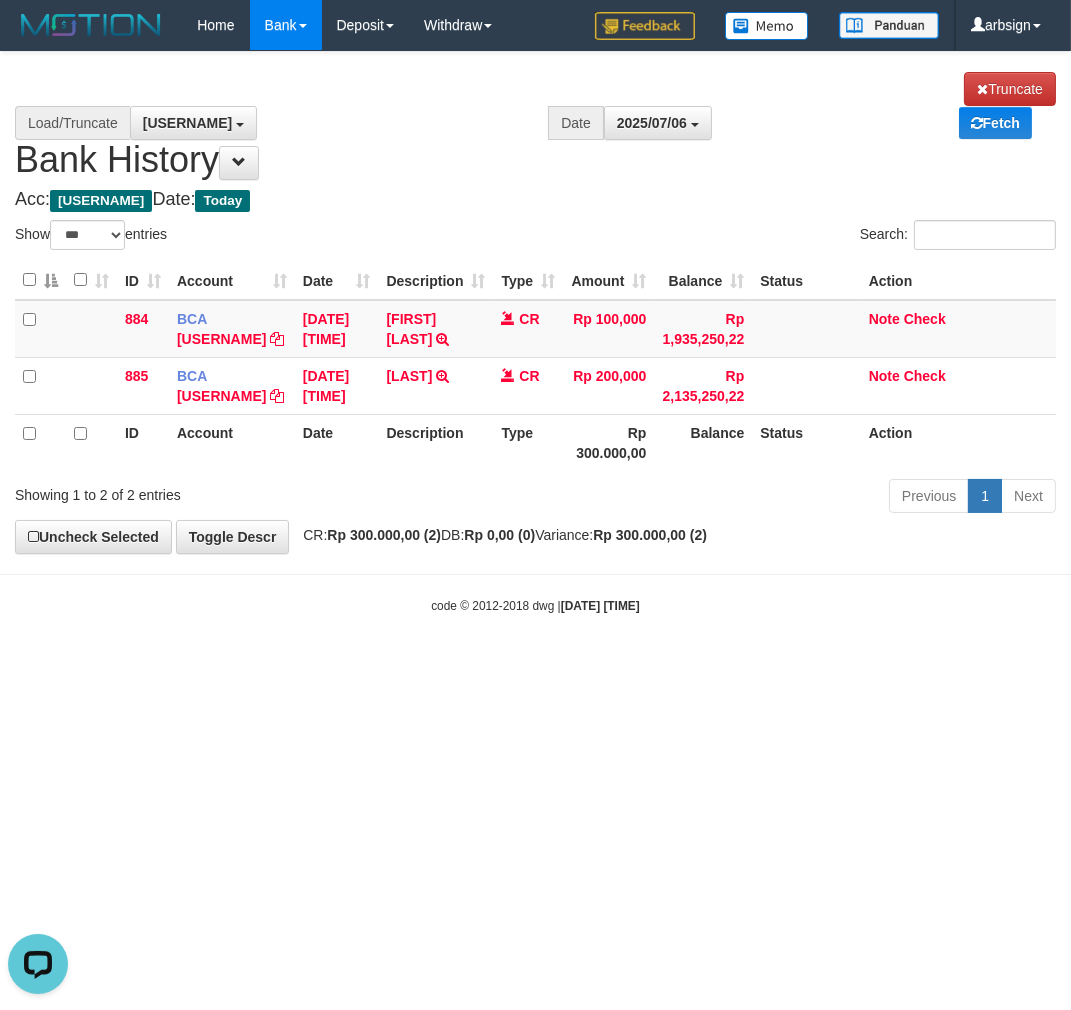 click on "Date" at bounding box center [576, 123] 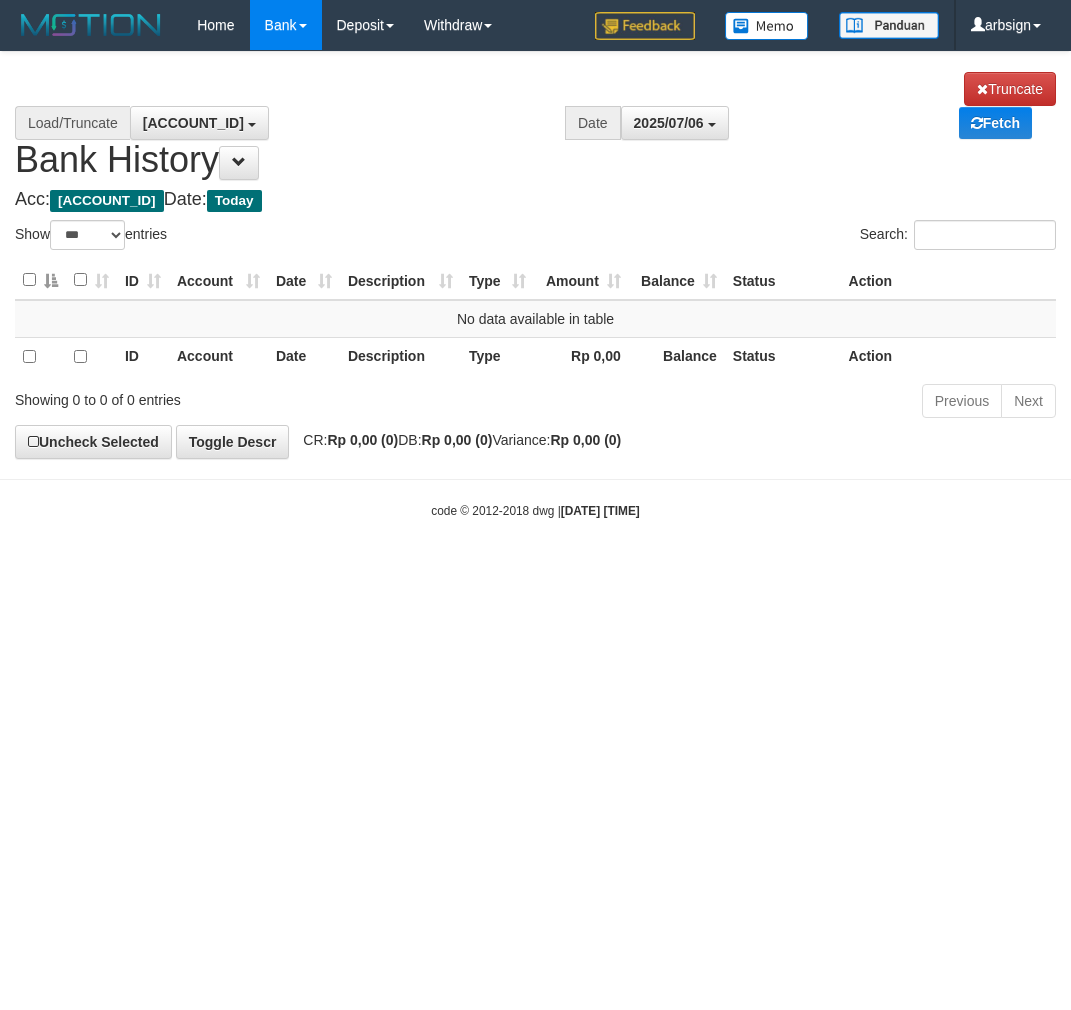 scroll, scrollTop: 0, scrollLeft: 0, axis: both 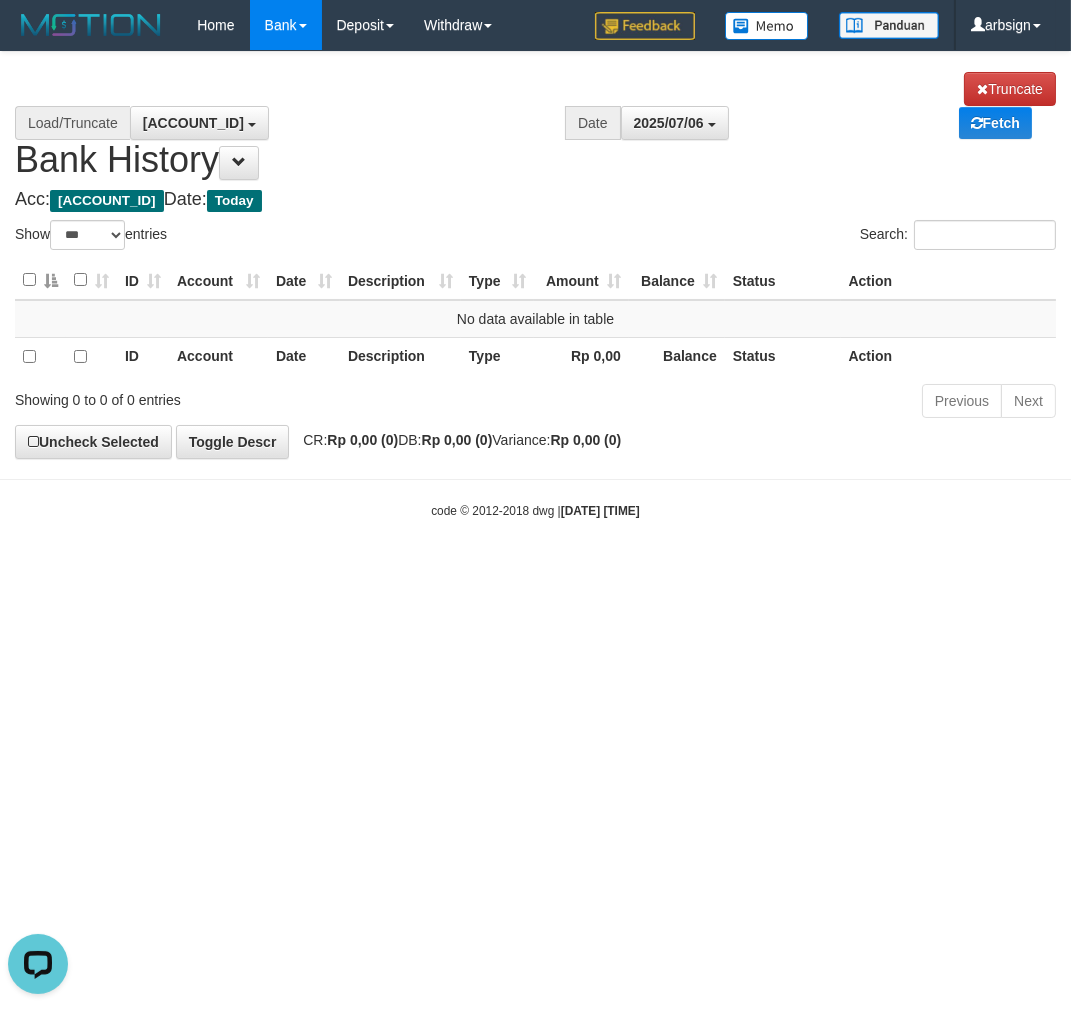 drag, startPoint x: 392, startPoint y: 181, endPoint x: 383, endPoint y: 167, distance: 16.643316 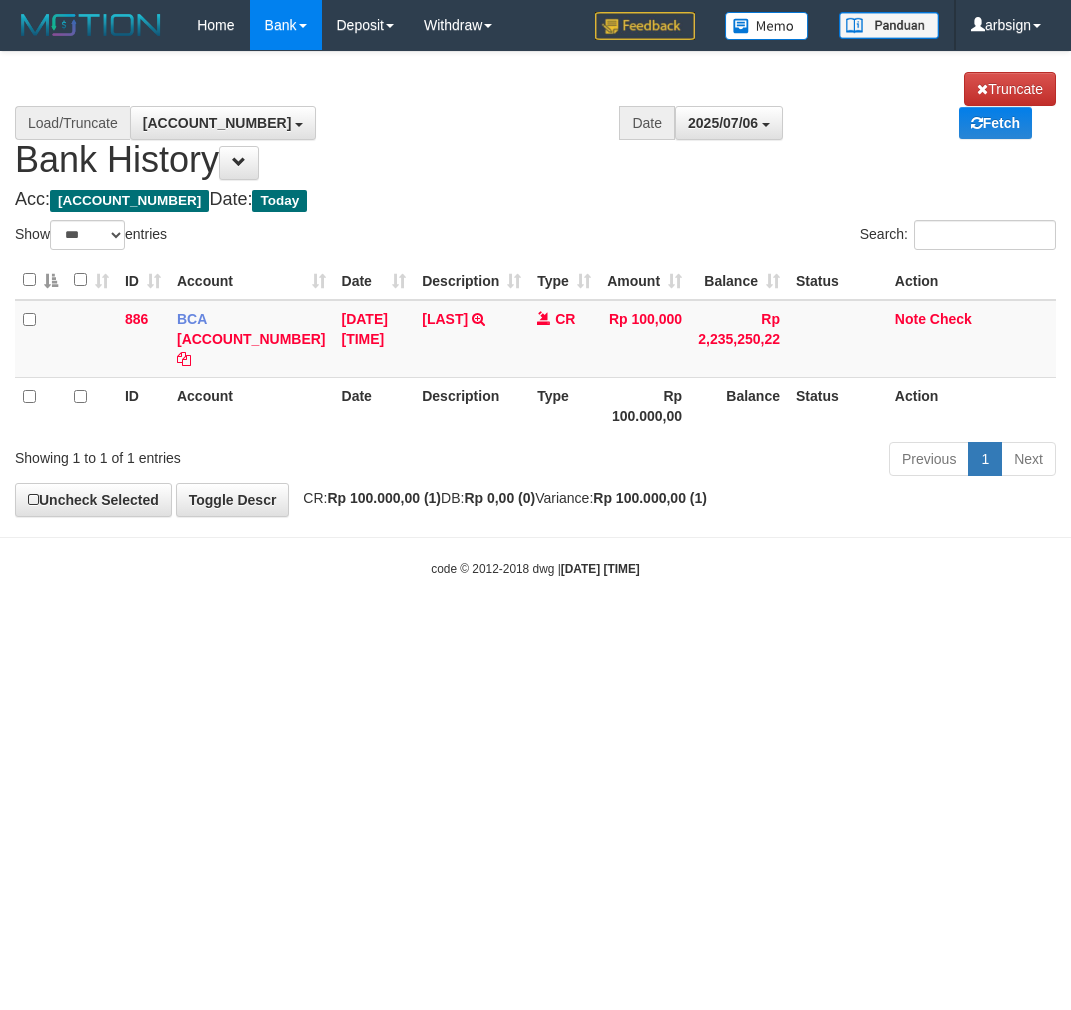 scroll, scrollTop: 0, scrollLeft: 0, axis: both 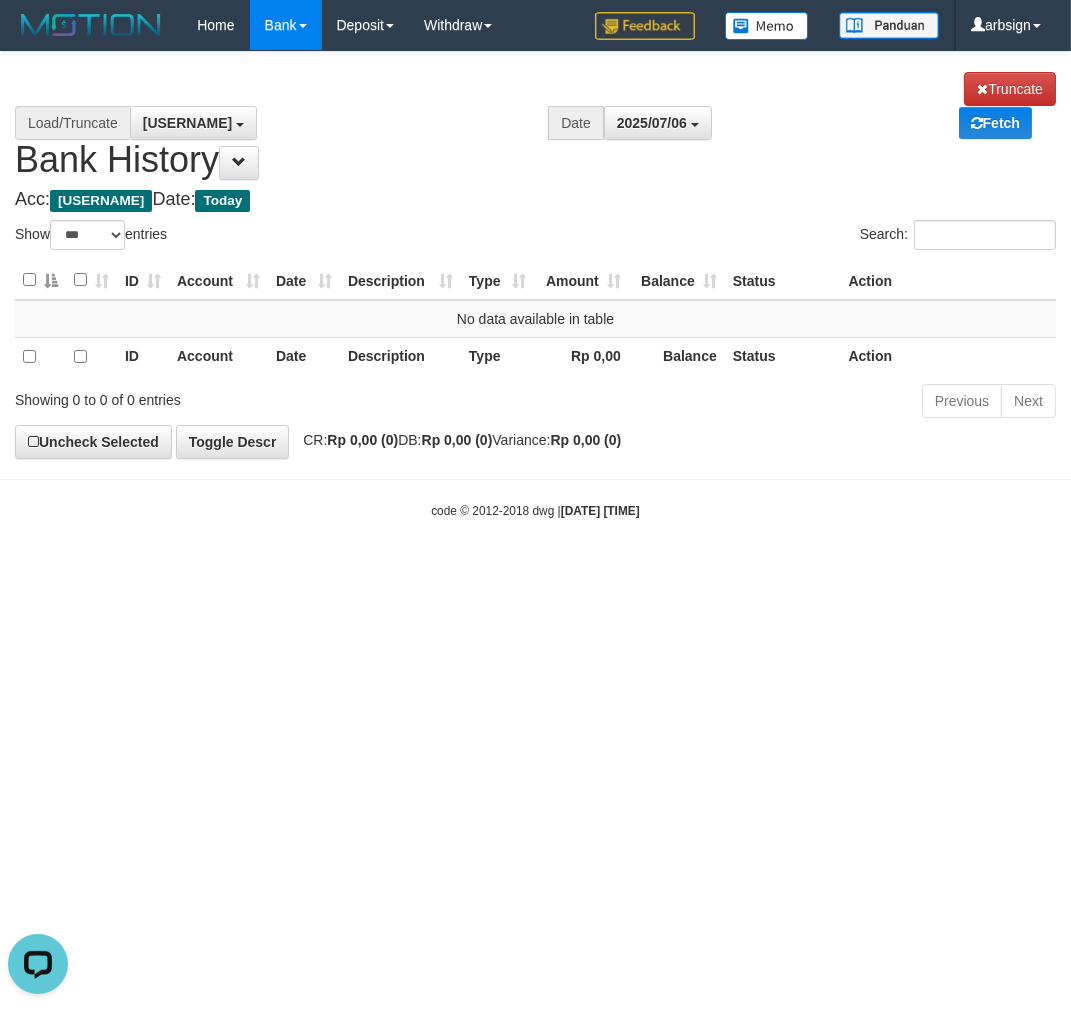 click on "**********" at bounding box center [535, 126] 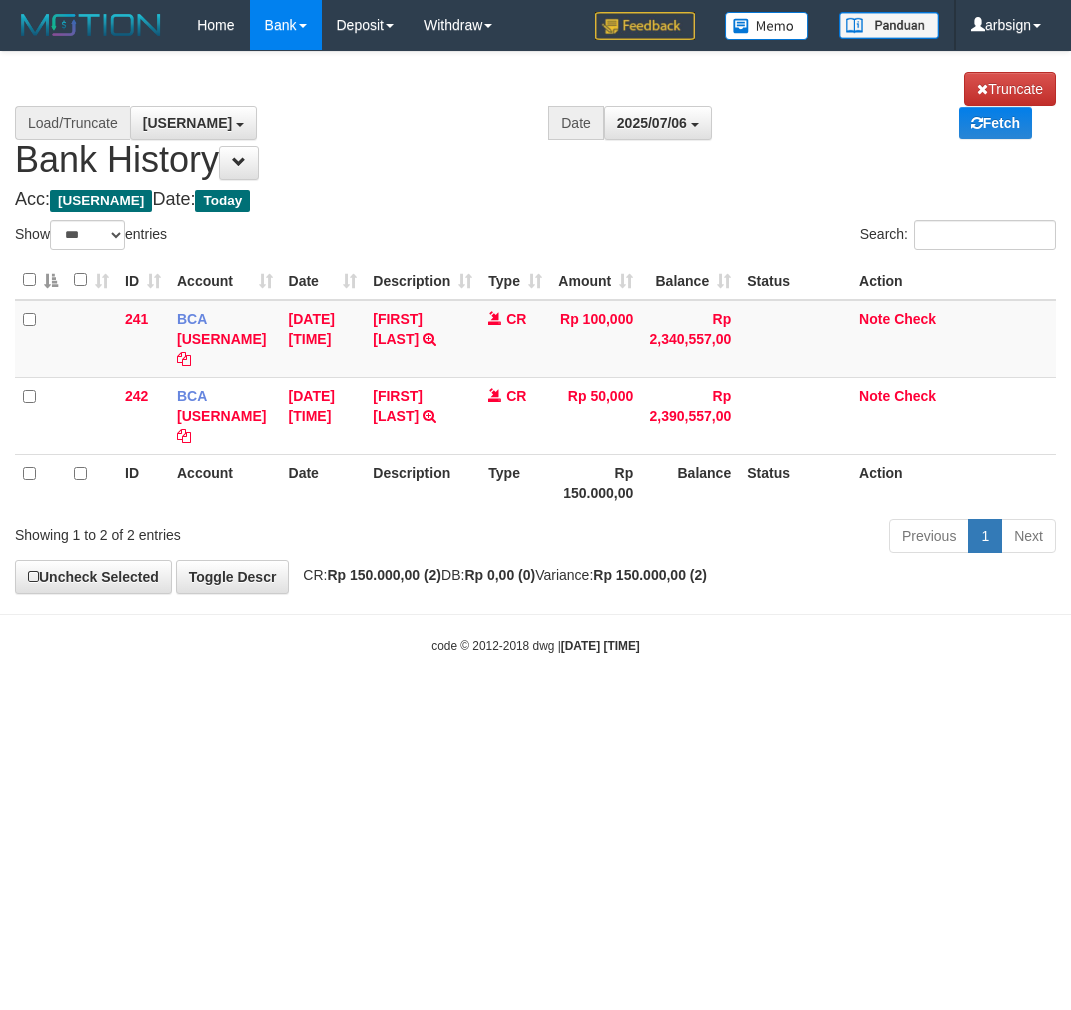 scroll, scrollTop: 0, scrollLeft: 0, axis: both 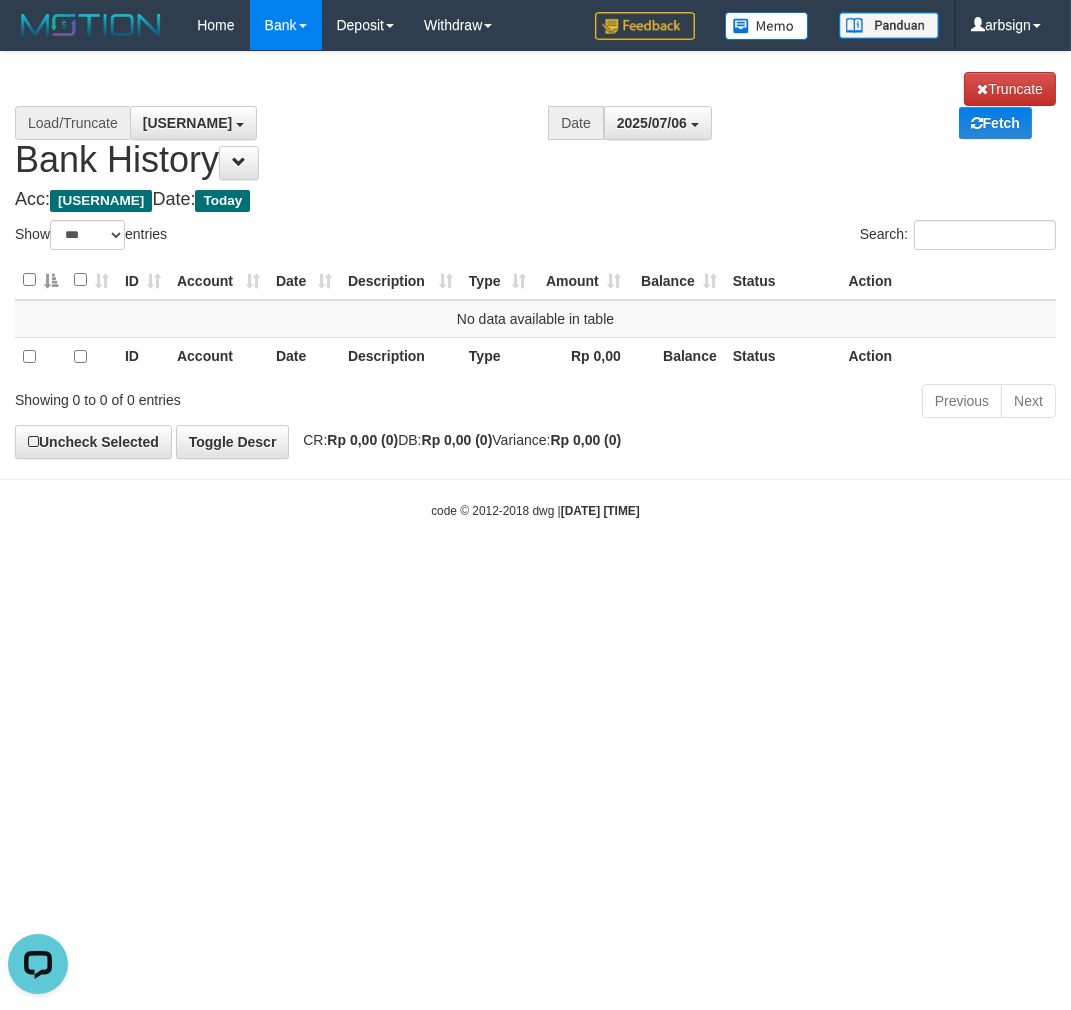 click on "Show  ** ** ** ***  entries" at bounding box center (268, 237) 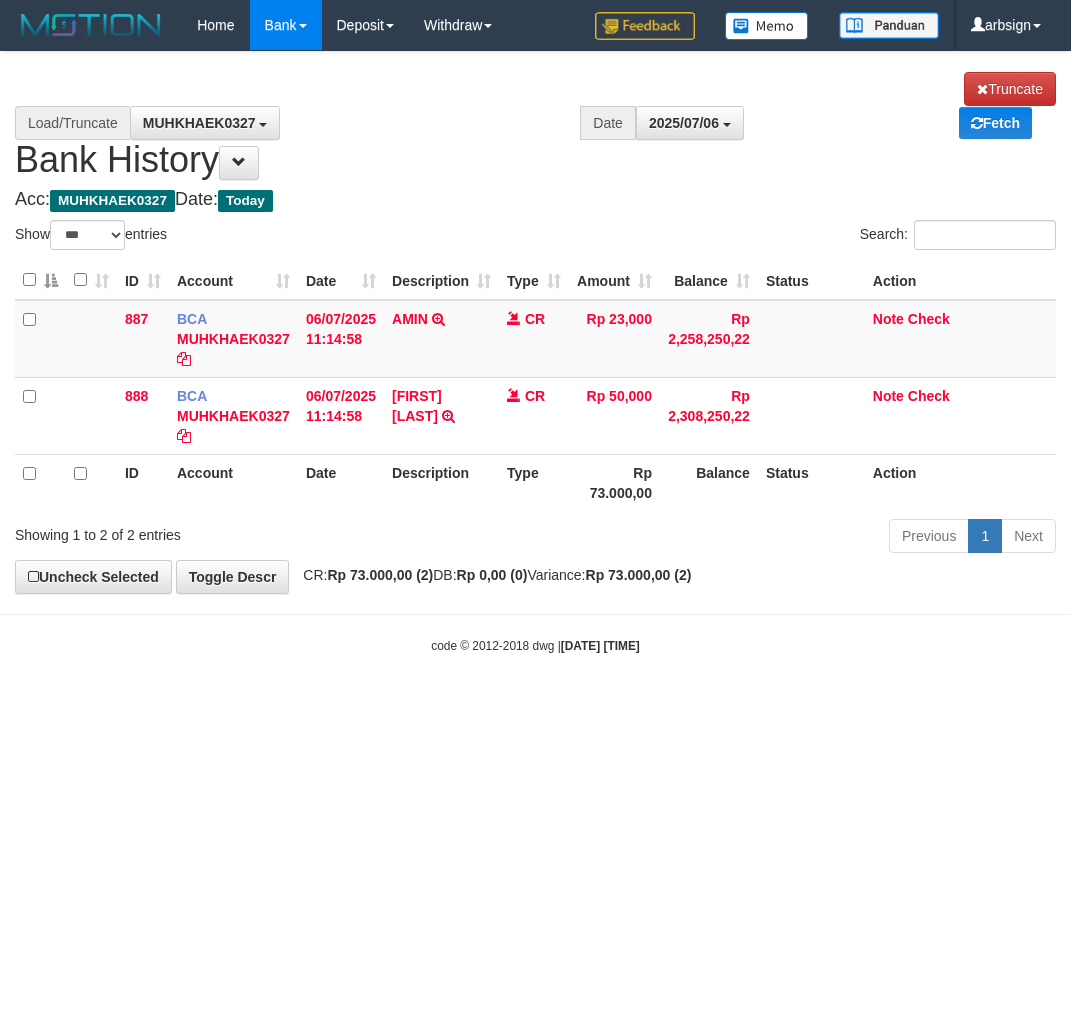 scroll, scrollTop: 0, scrollLeft: 0, axis: both 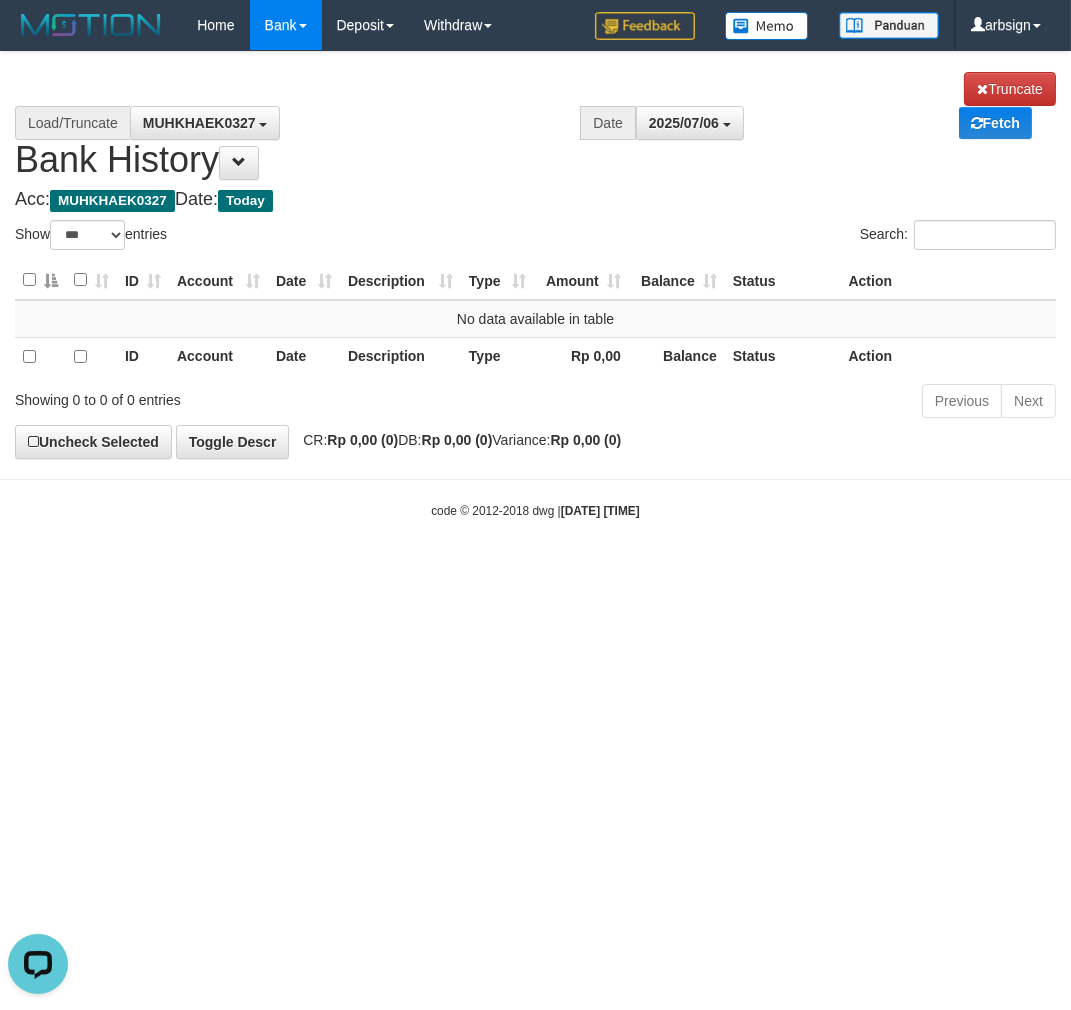 drag, startPoint x: 400, startPoint y: 217, endPoint x: 392, endPoint y: 201, distance: 17.888544 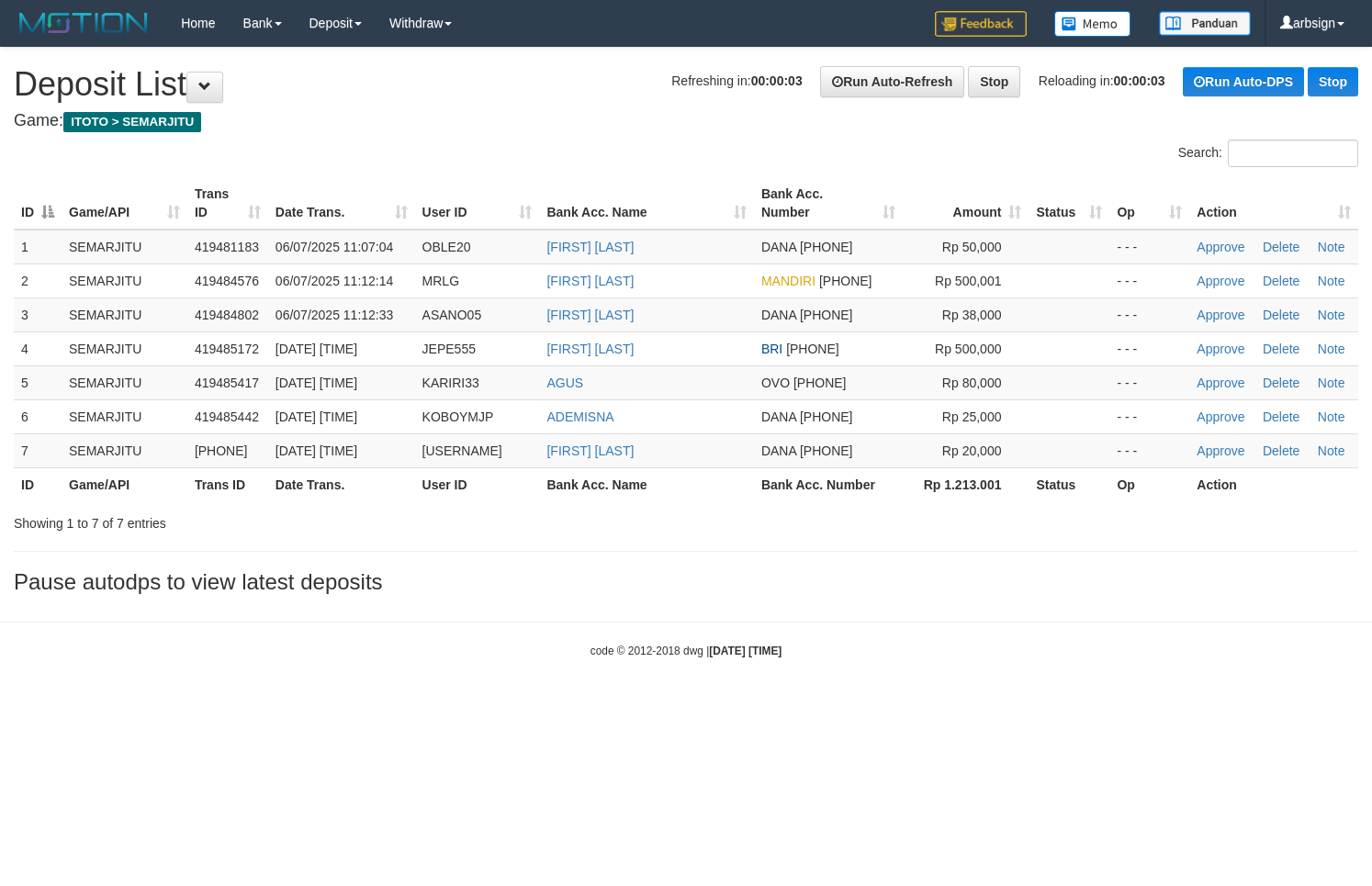 scroll, scrollTop: 0, scrollLeft: 0, axis: both 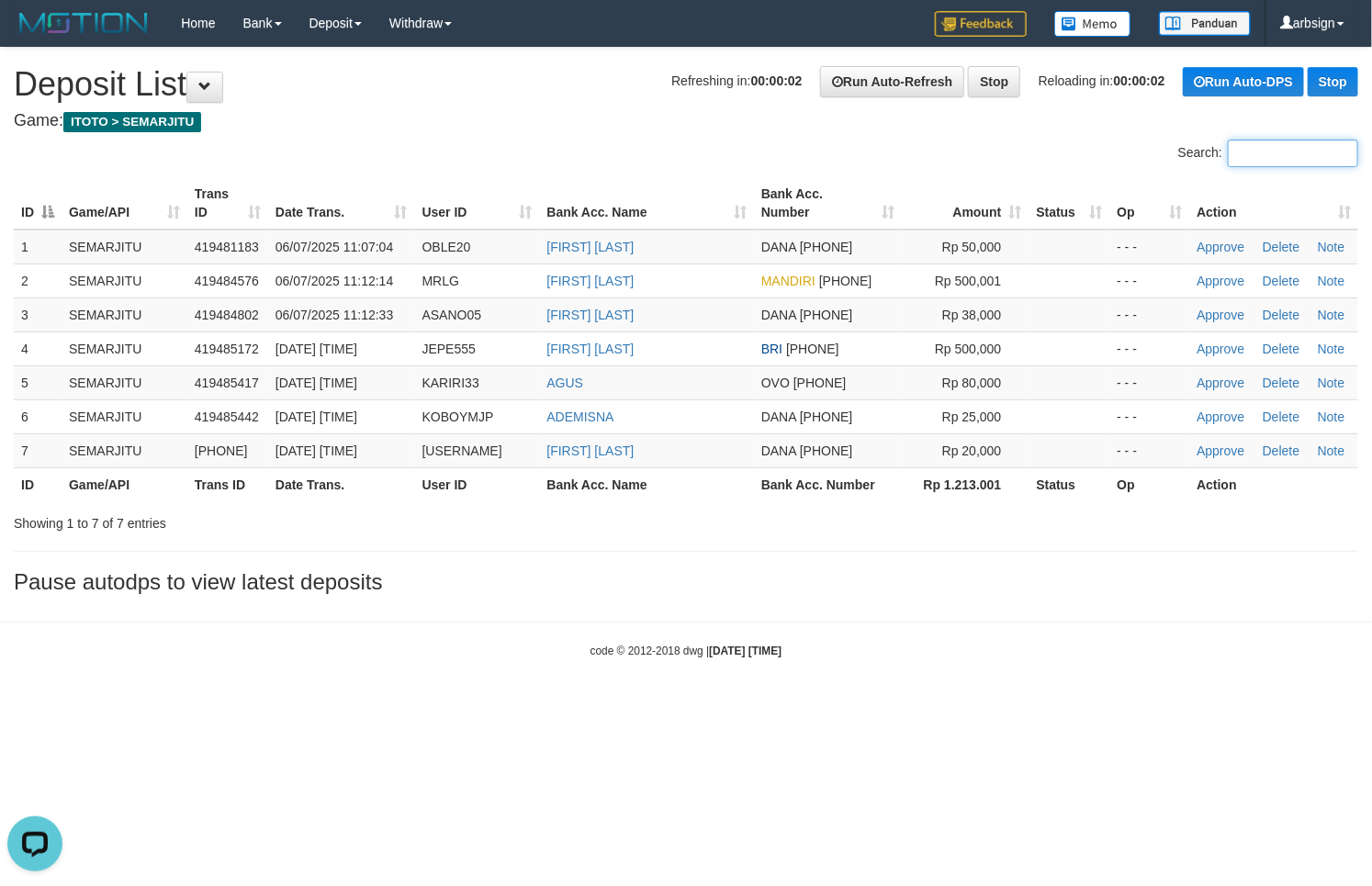 click on "Search:" at bounding box center [1293, 153] 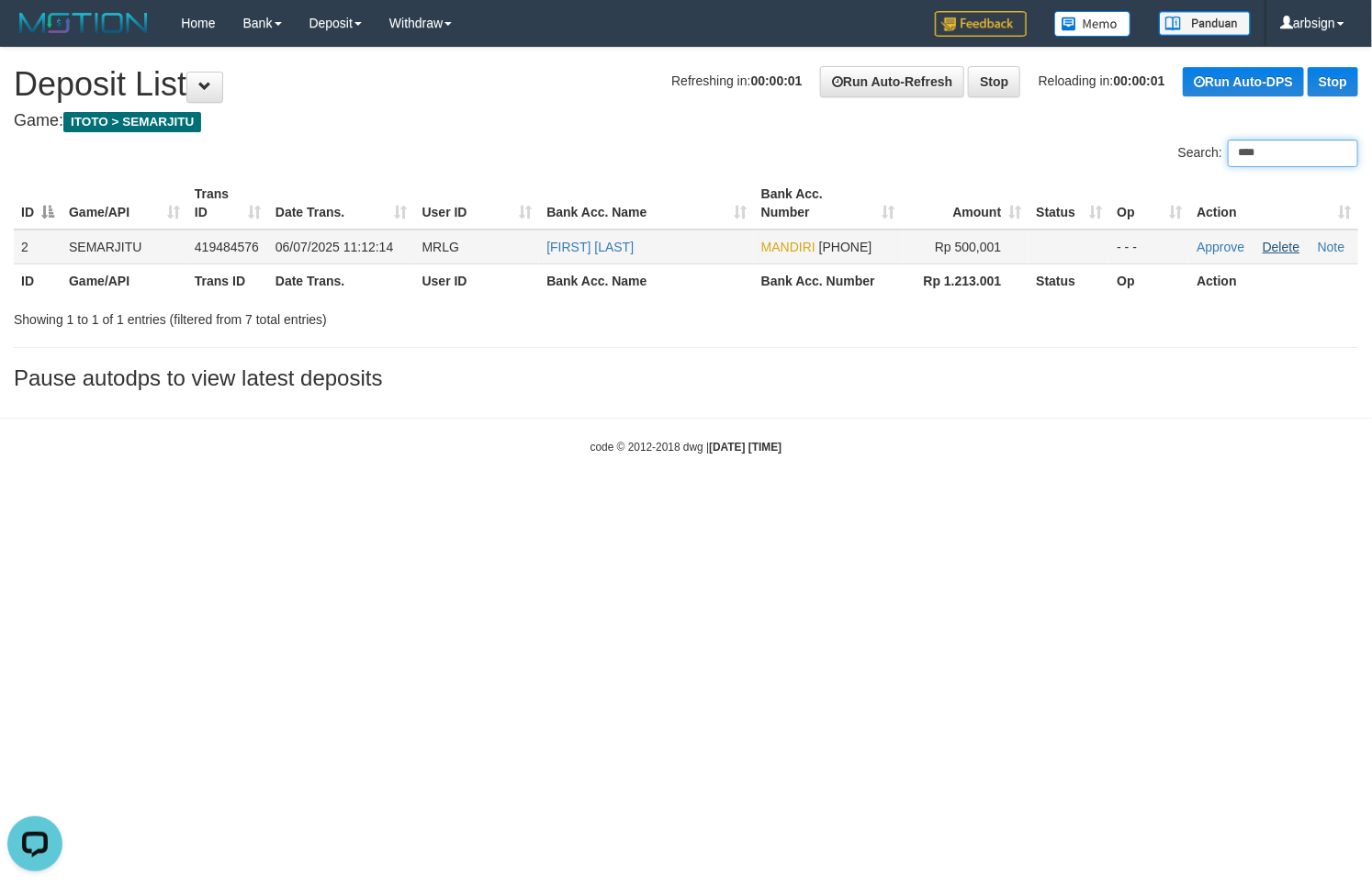 type on "****" 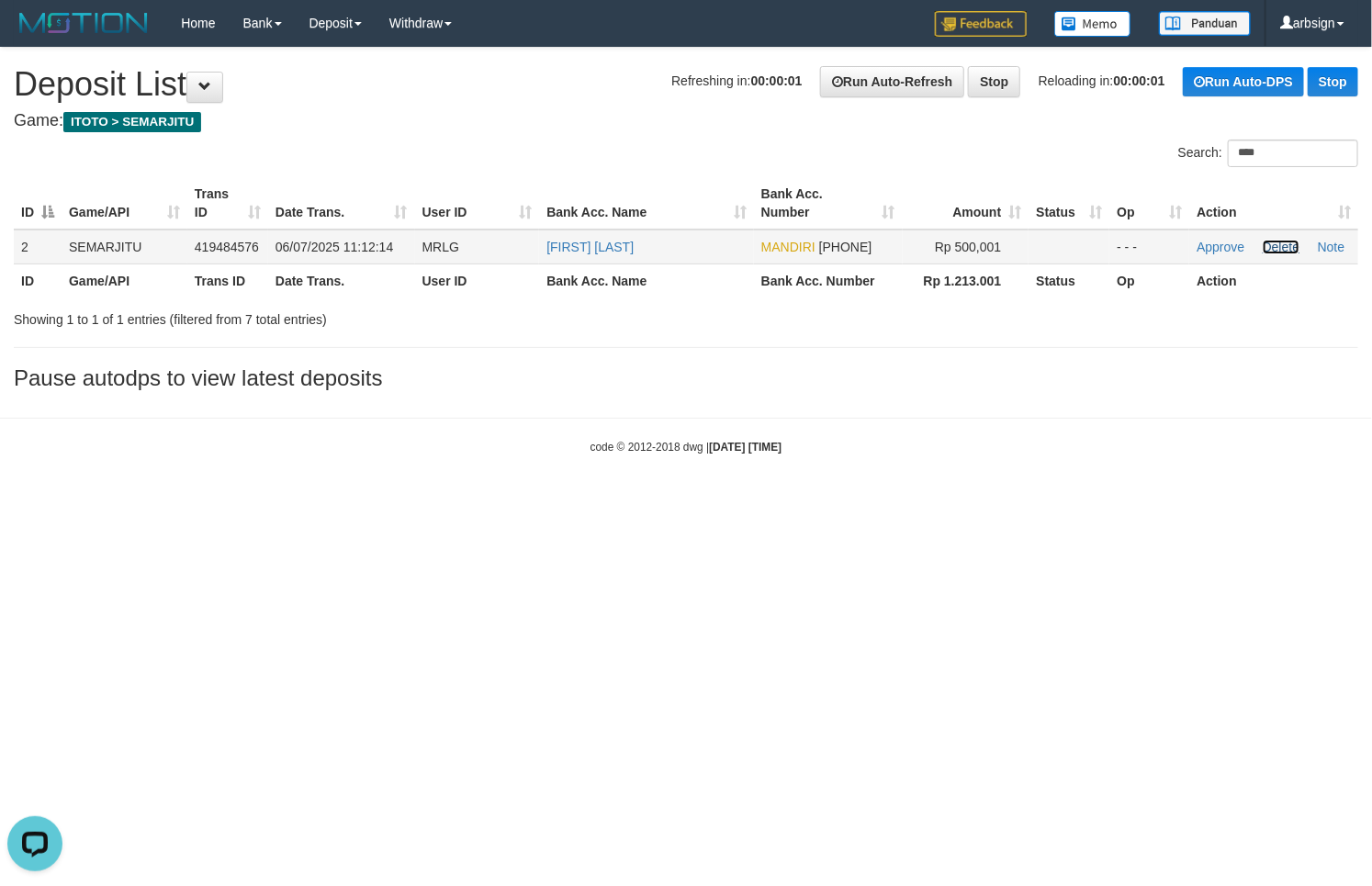 click on "Delete" at bounding box center (1281, 247) 